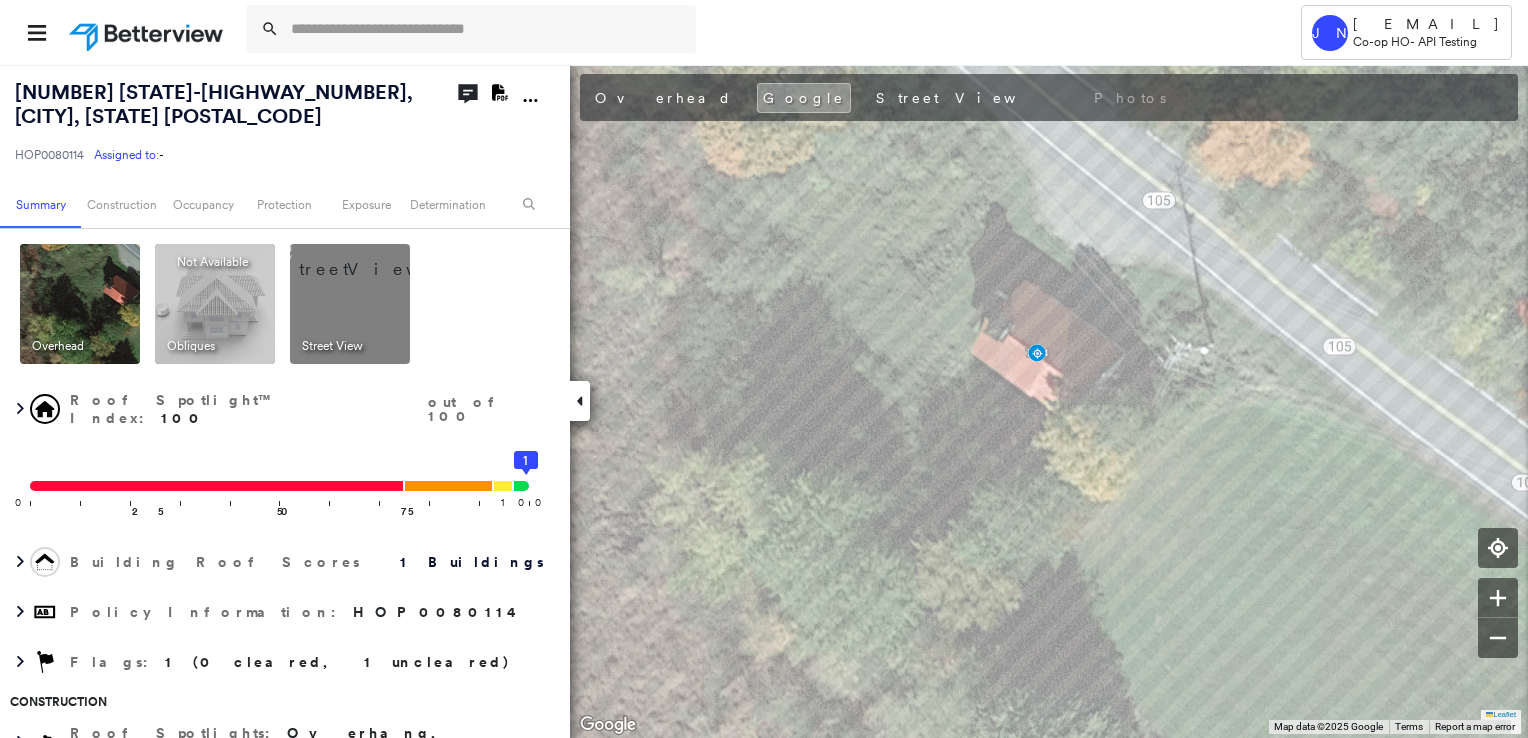 scroll, scrollTop: 0, scrollLeft: 0, axis: both 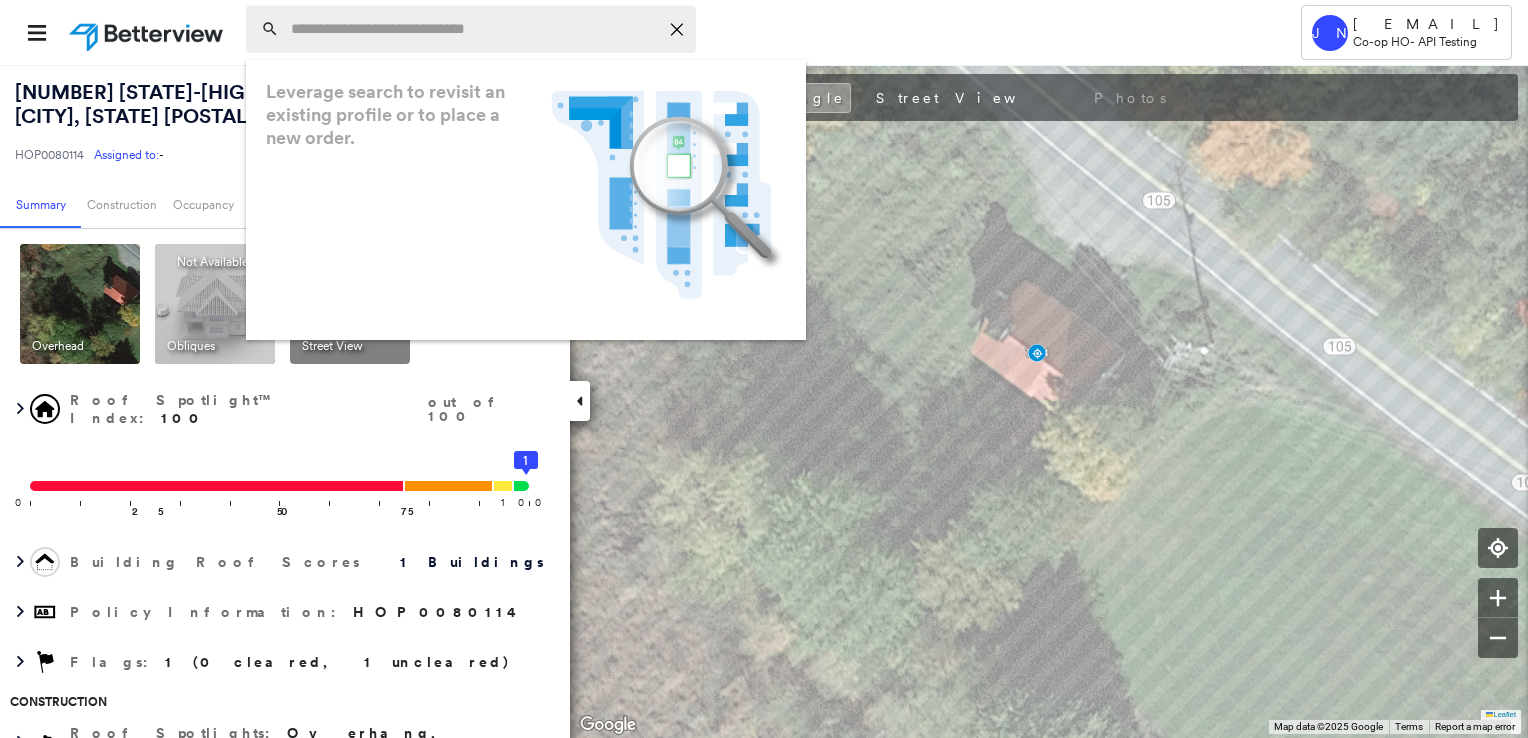 type on "**********" 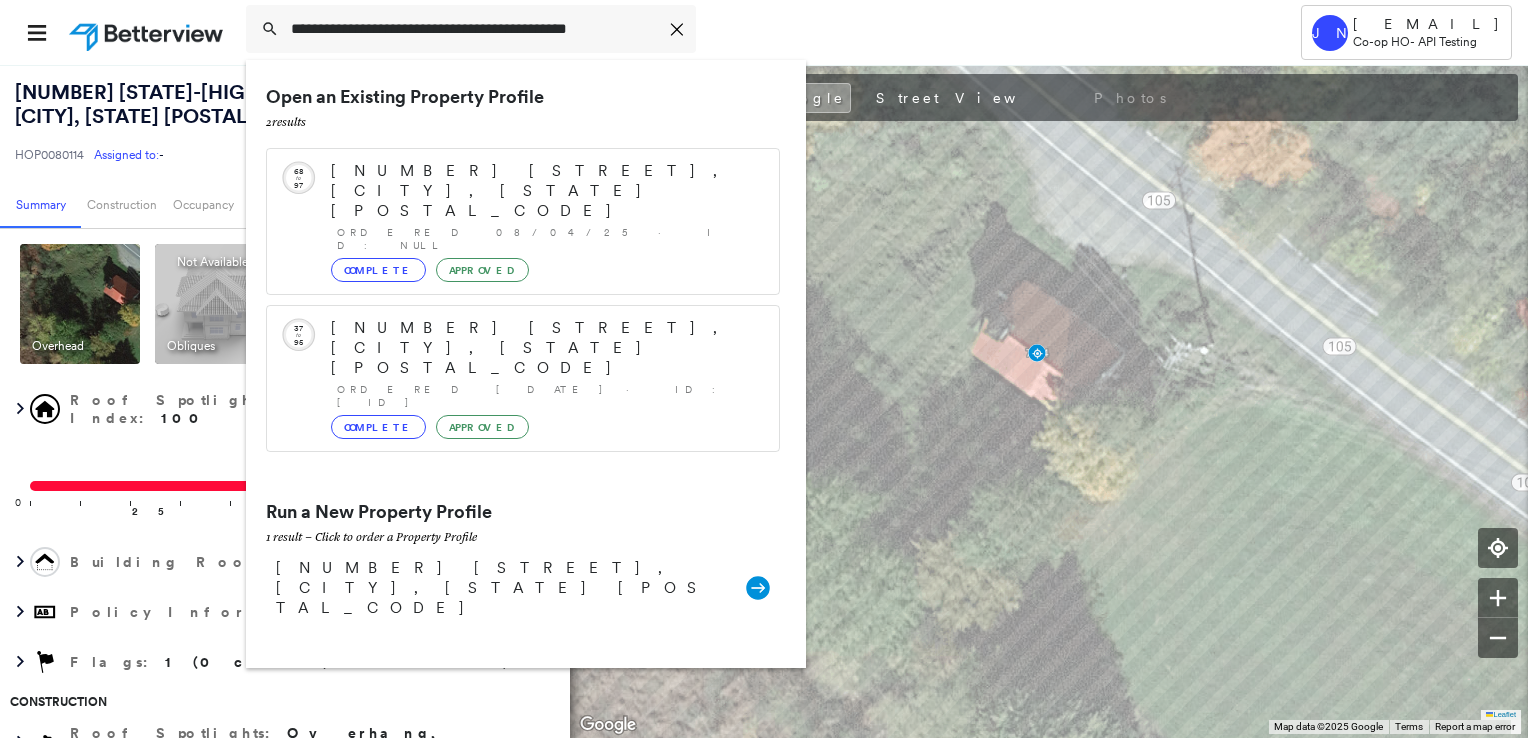click on "**********" at bounding box center [711, 32] 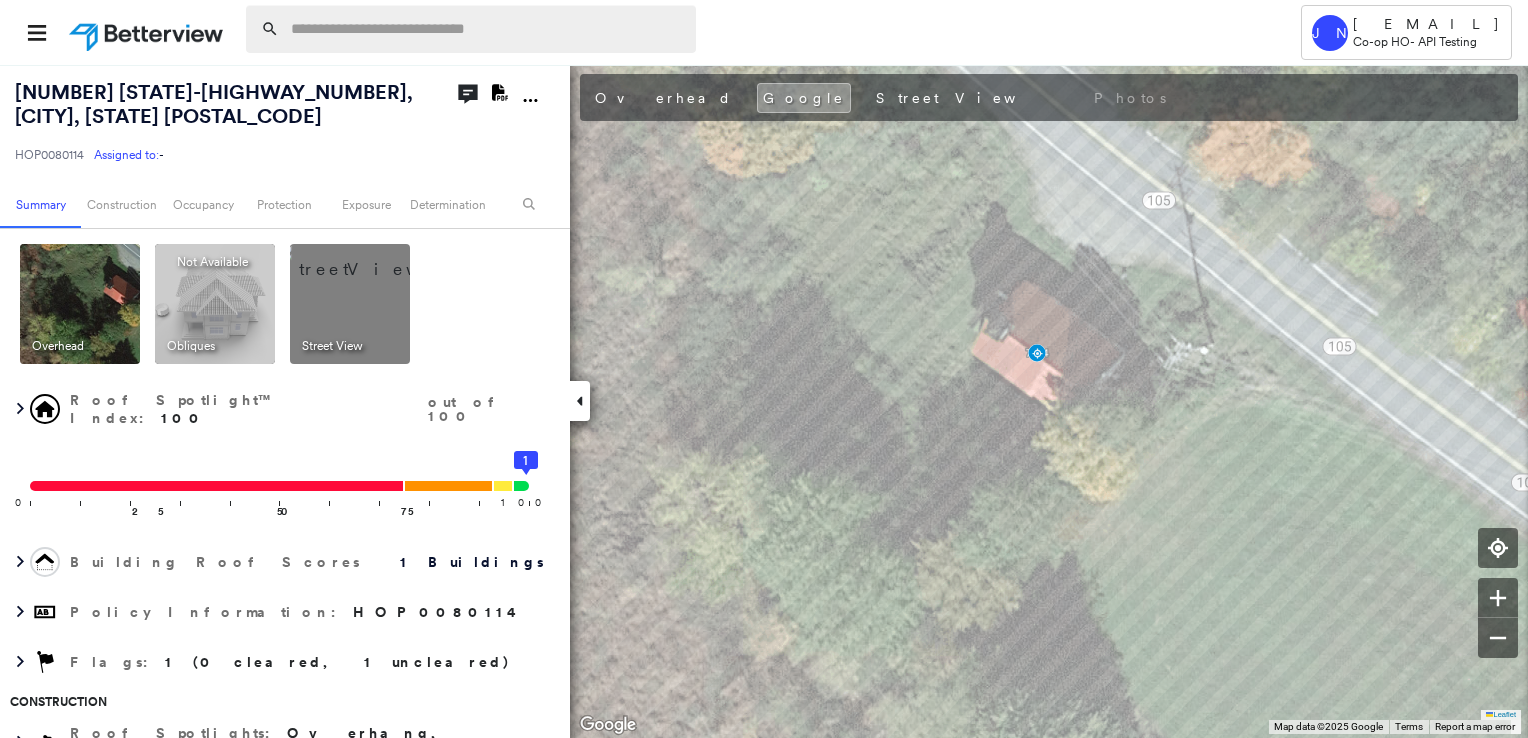 click at bounding box center [487, 29] 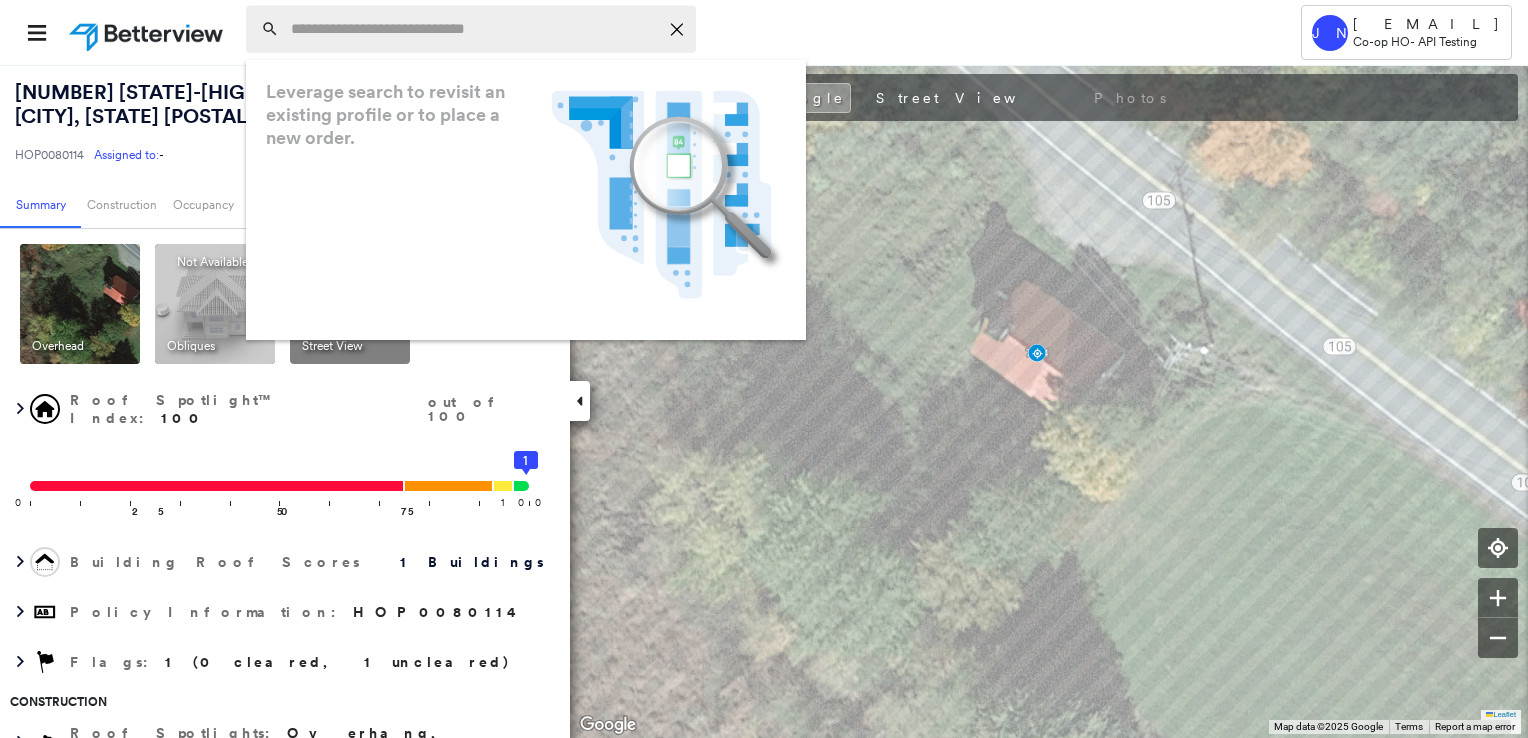 paste on "**********" 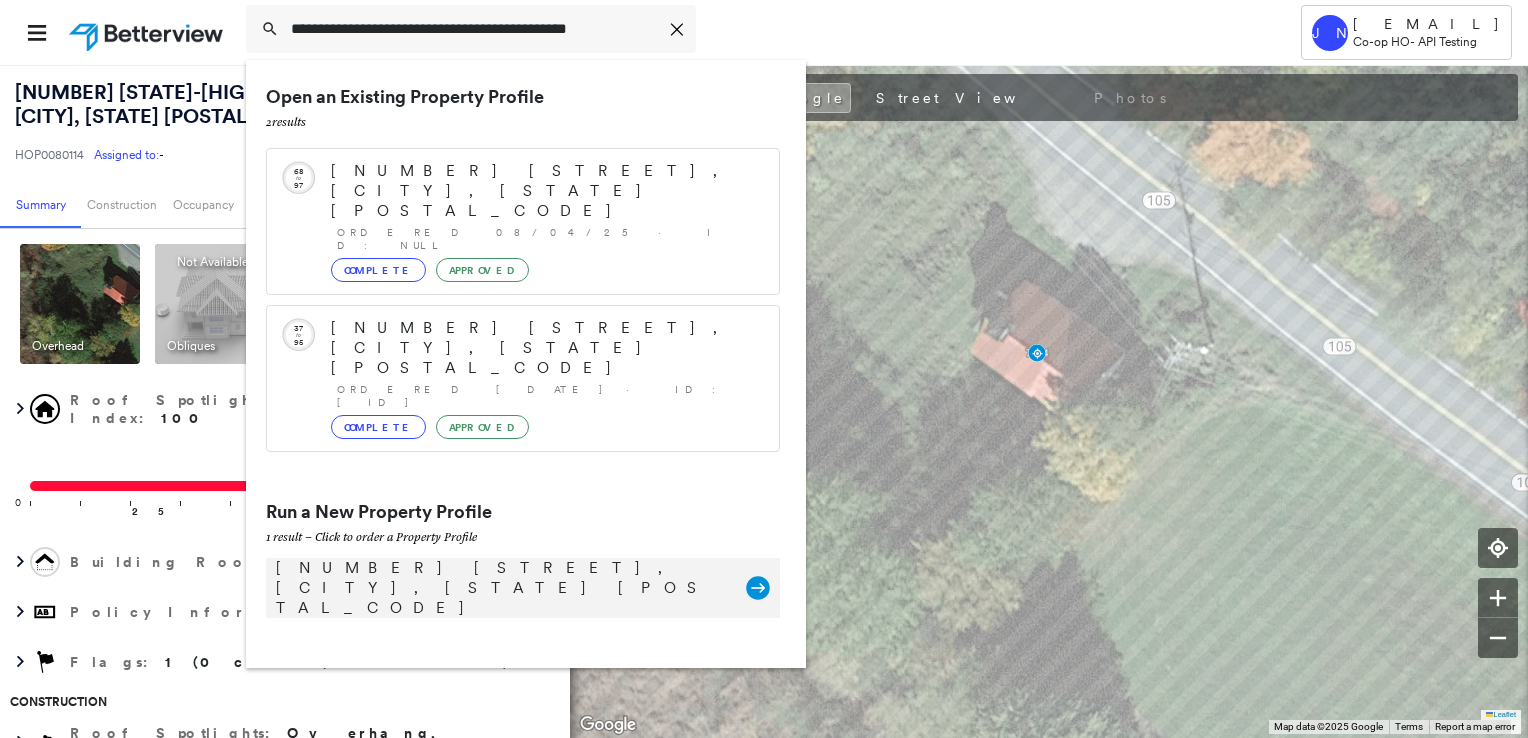 type on "**********" 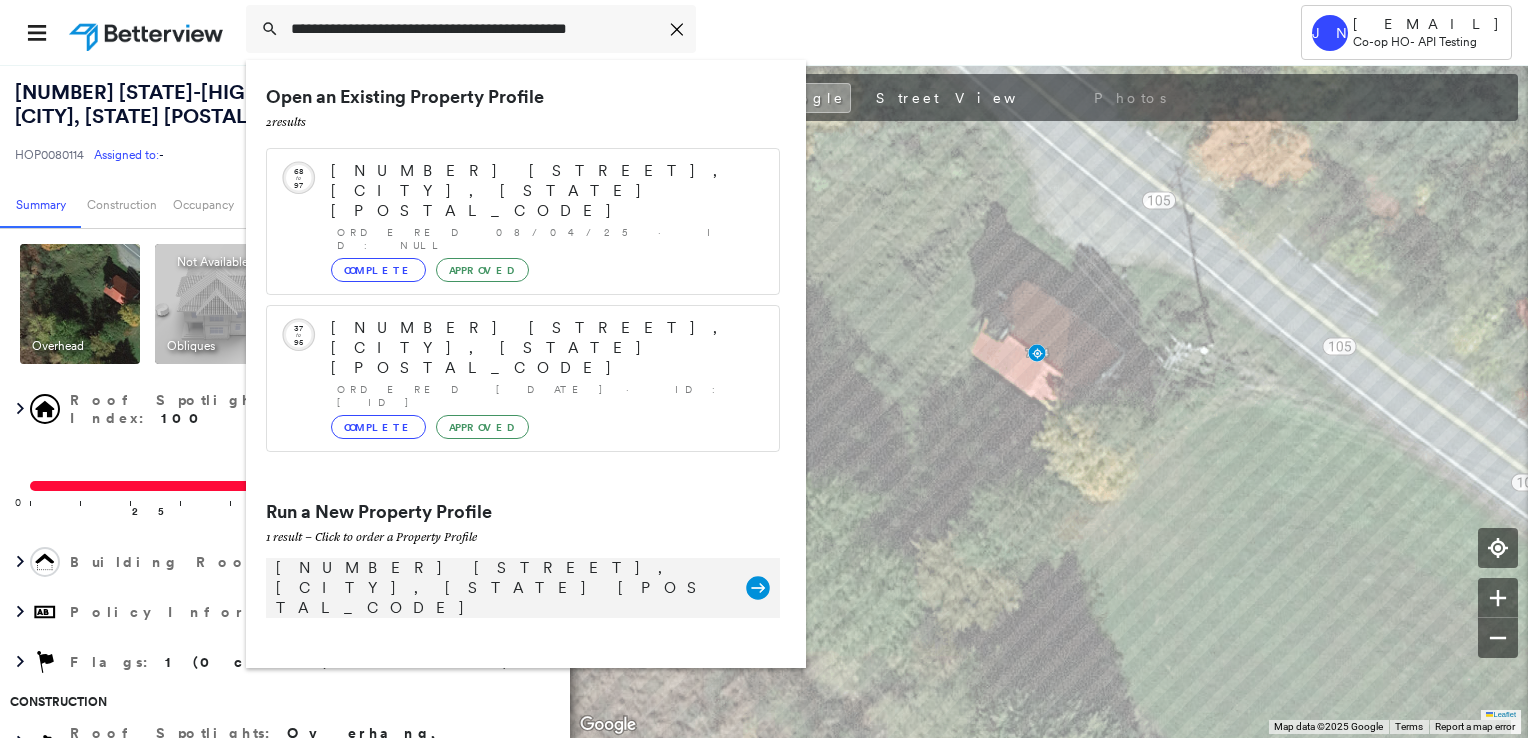 click on "[NUMBER] [STREET], [CITY], [STATE] [POSTAL_CODE]" at bounding box center [501, 588] 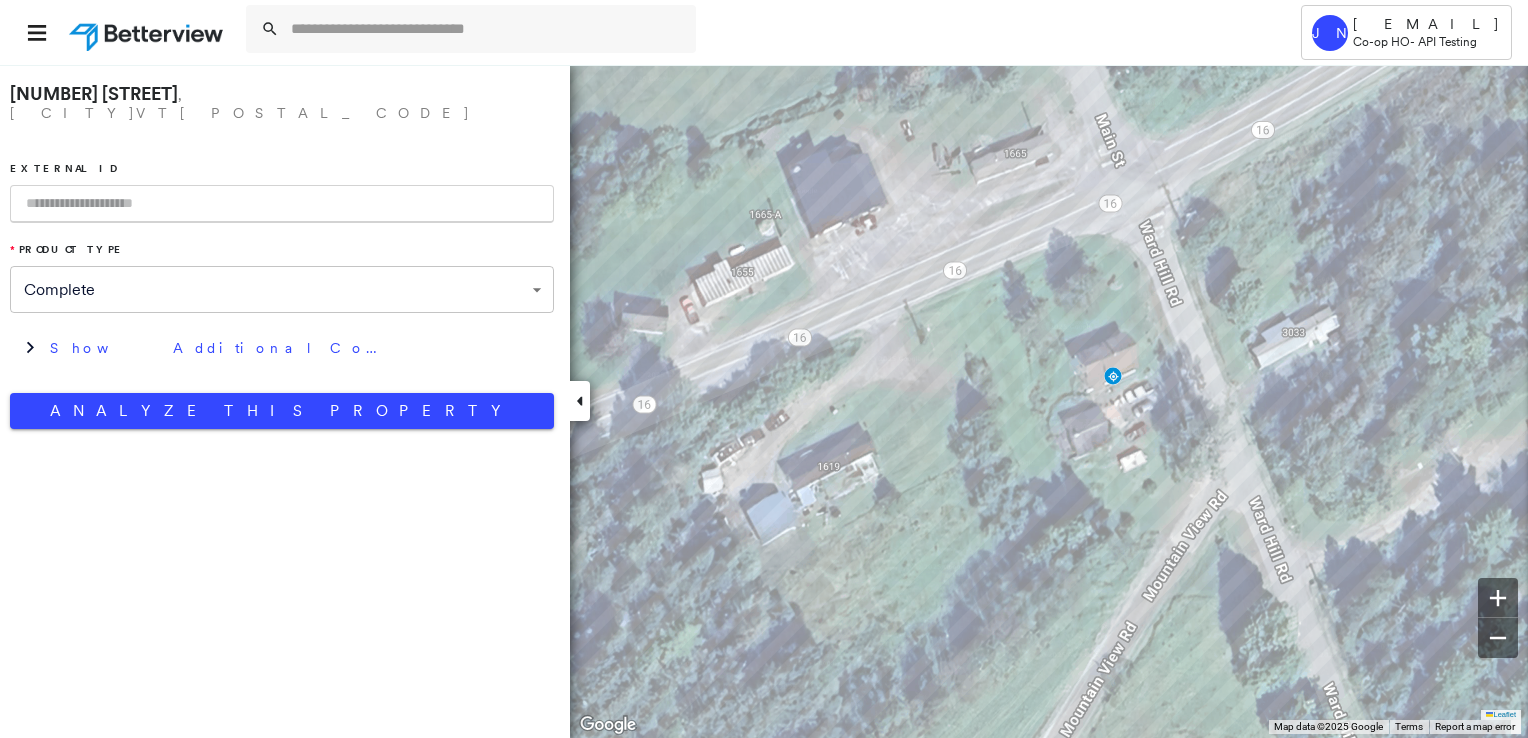 click at bounding box center [282, 204] 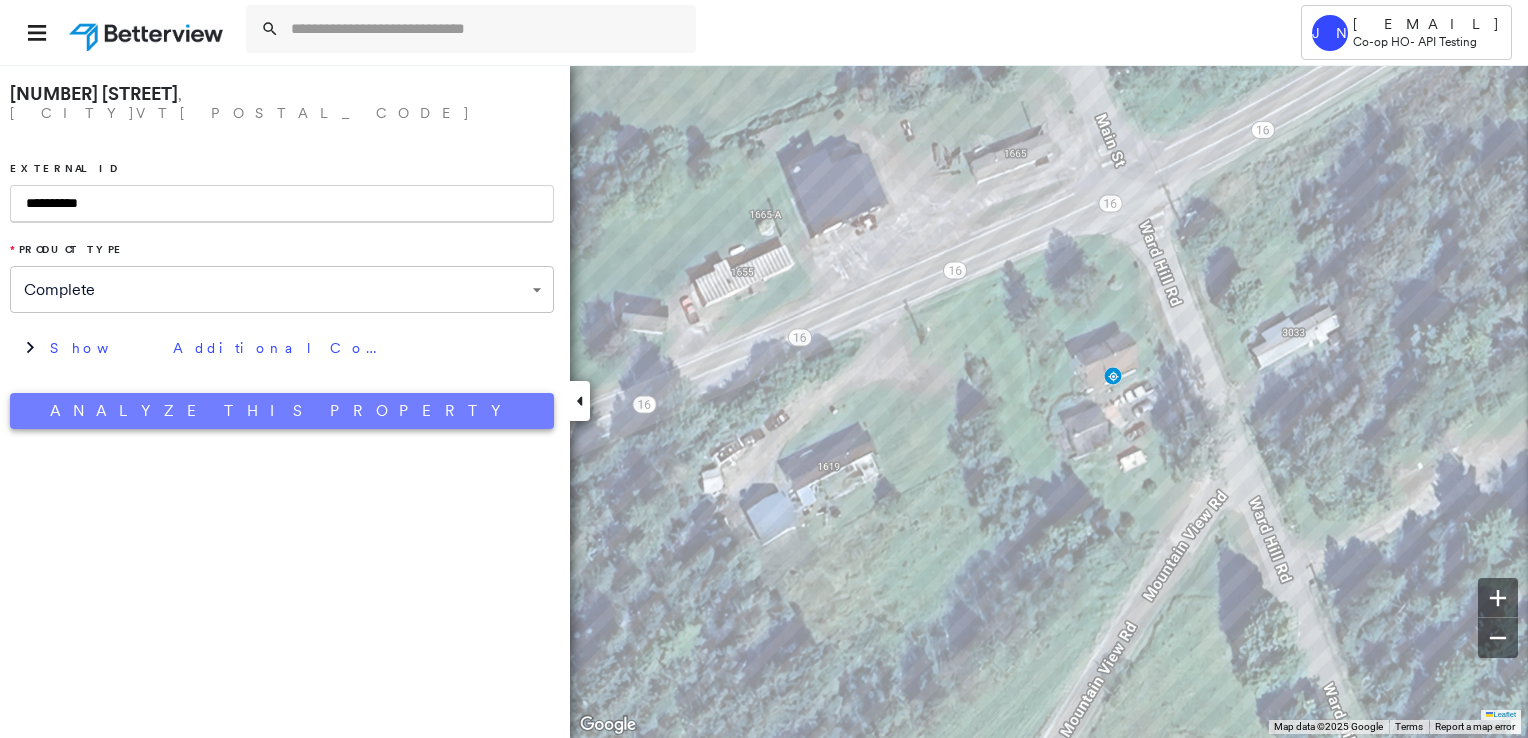 type on "**********" 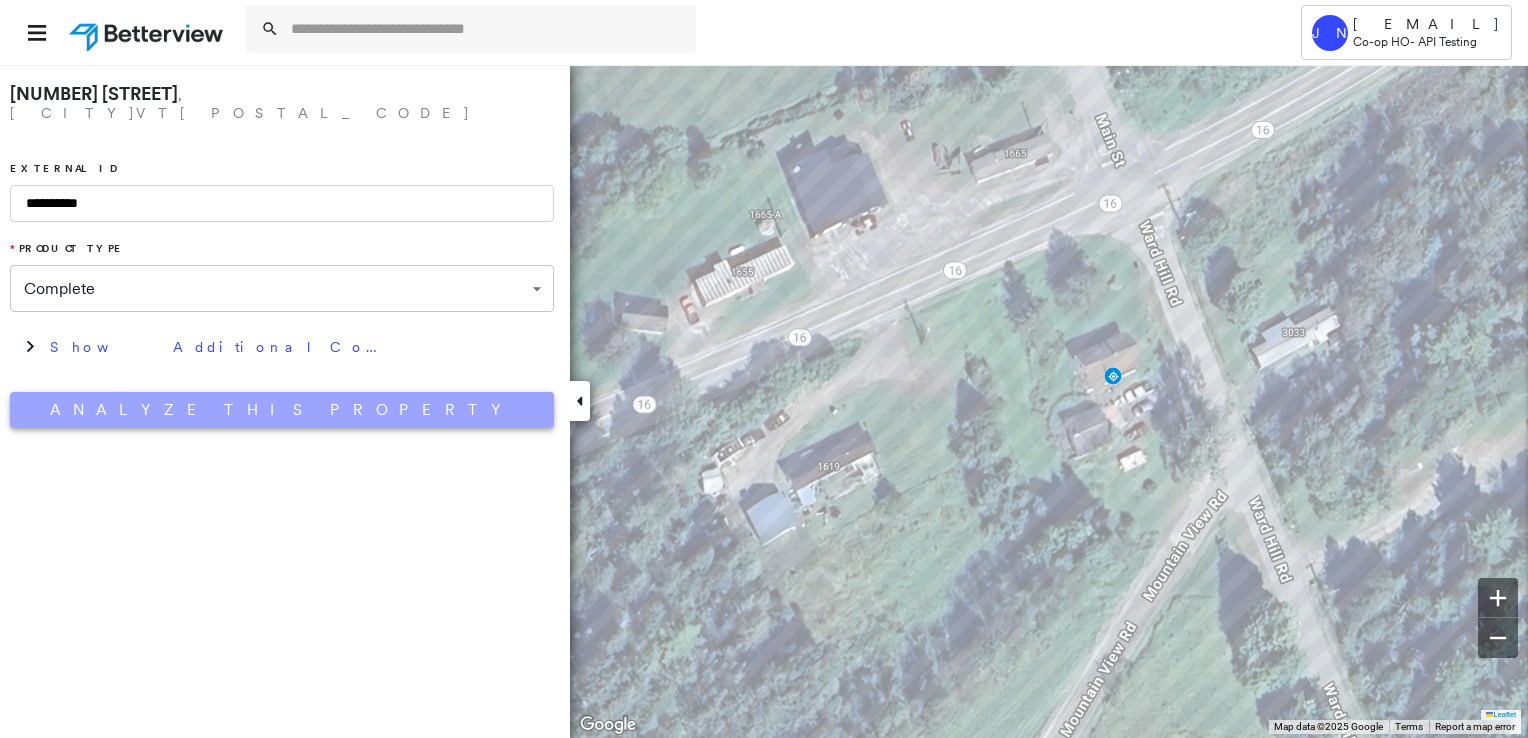 click on "Analyze This Property" at bounding box center (282, 410) 